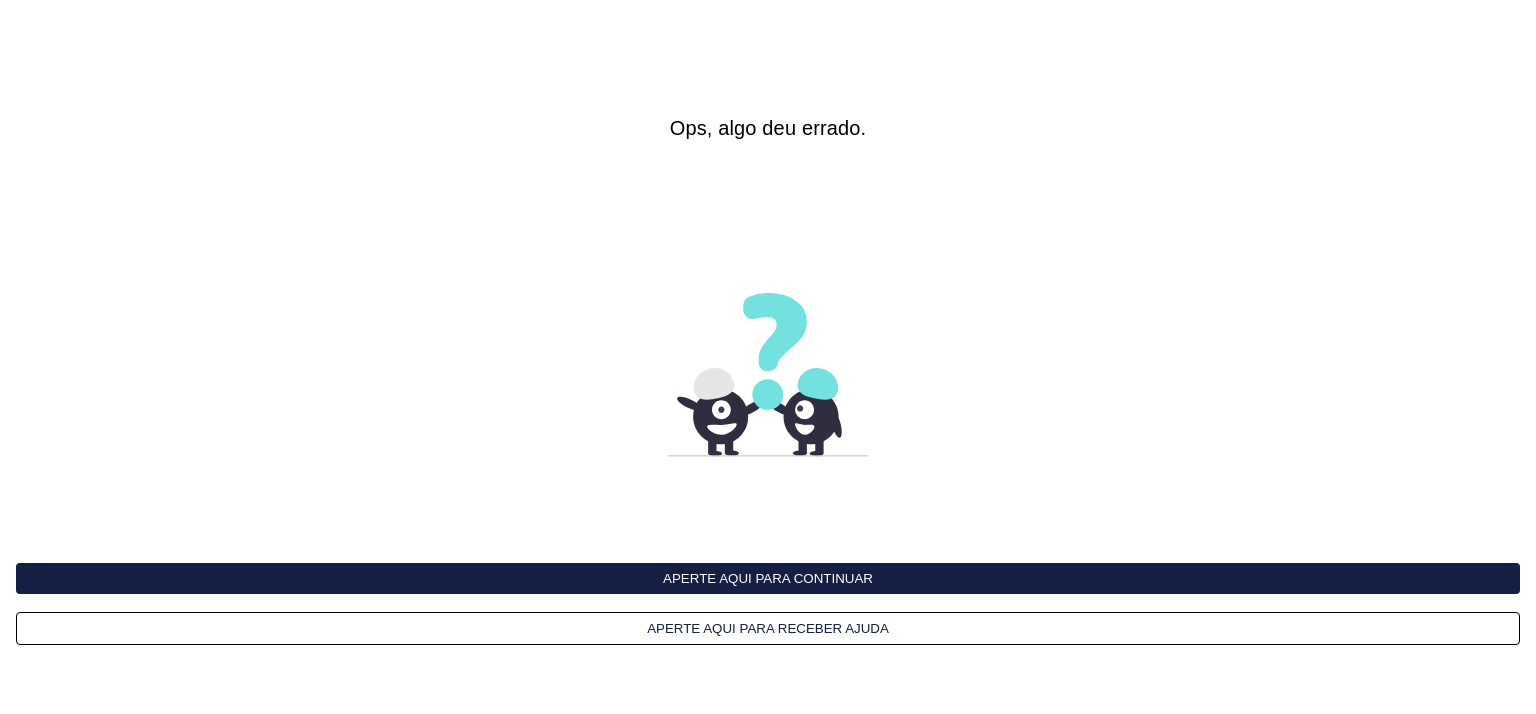 scroll, scrollTop: 0, scrollLeft: 0, axis: both 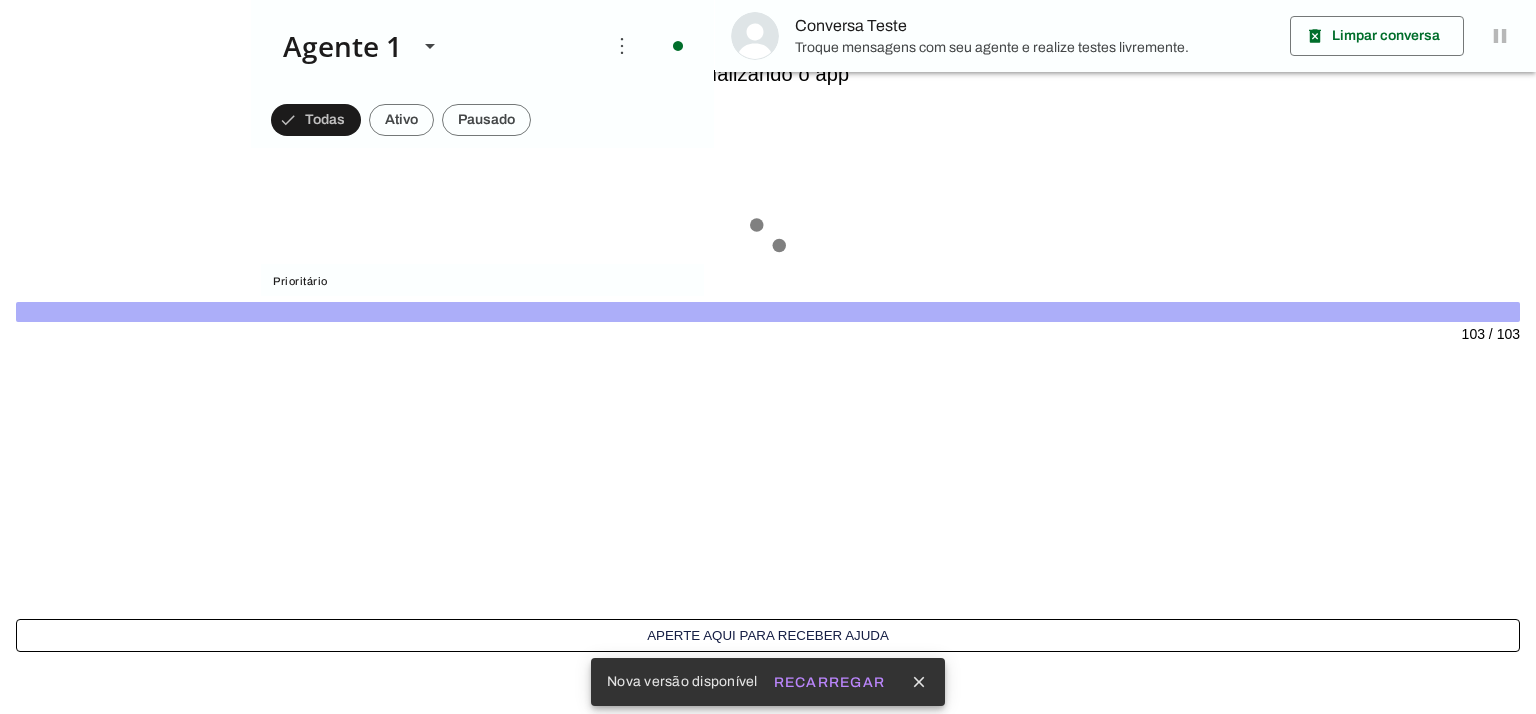 drag, startPoint x: 864, startPoint y: 161, endPoint x: 848, endPoint y: 211, distance: 52.49762 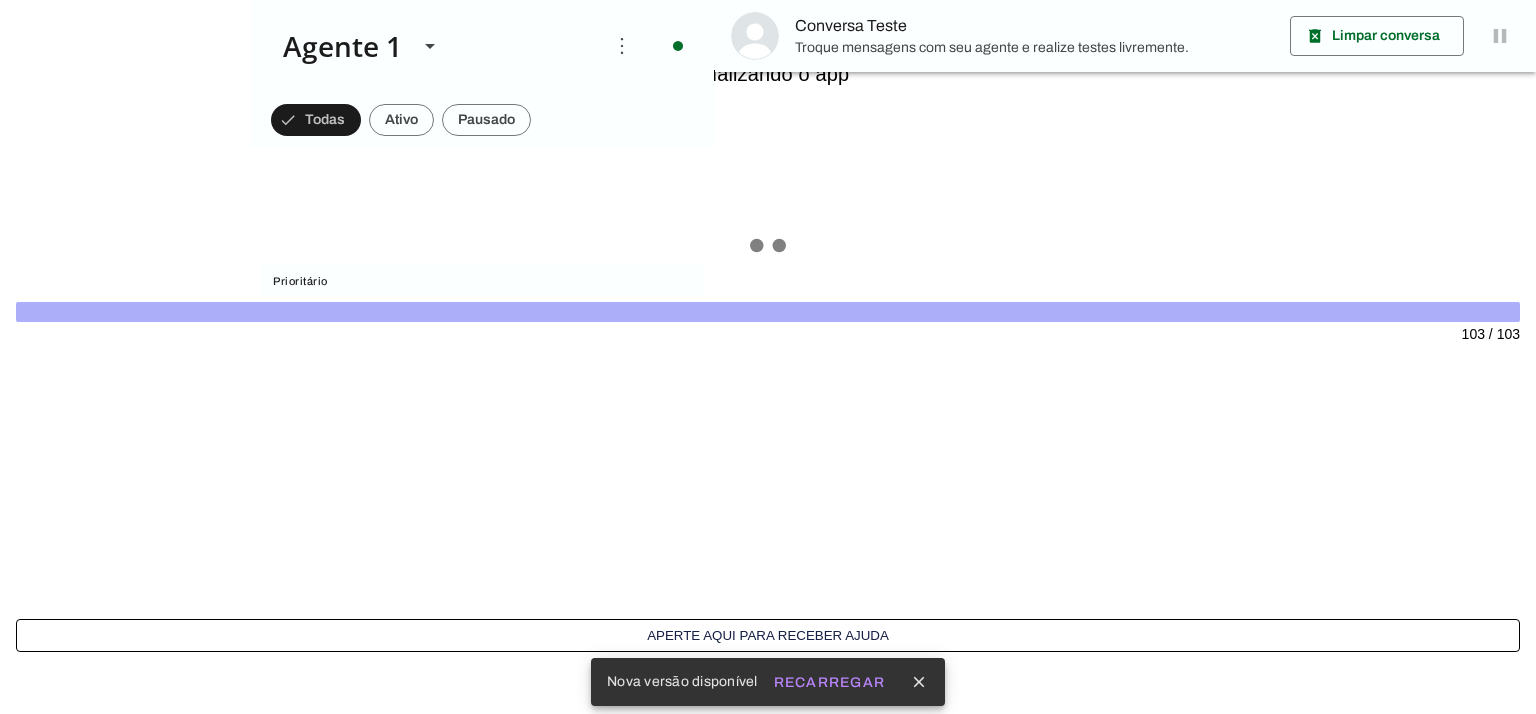click 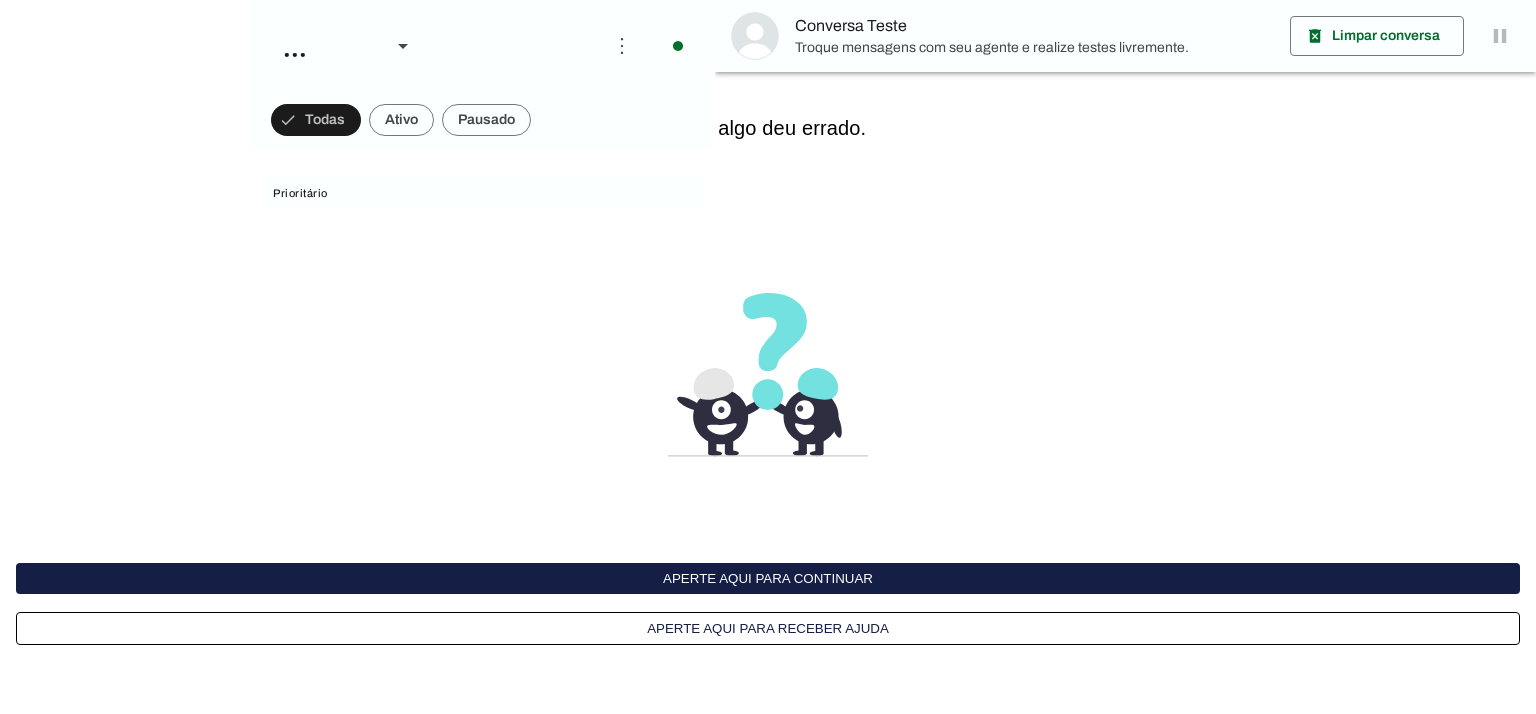 scroll, scrollTop: 0, scrollLeft: 0, axis: both 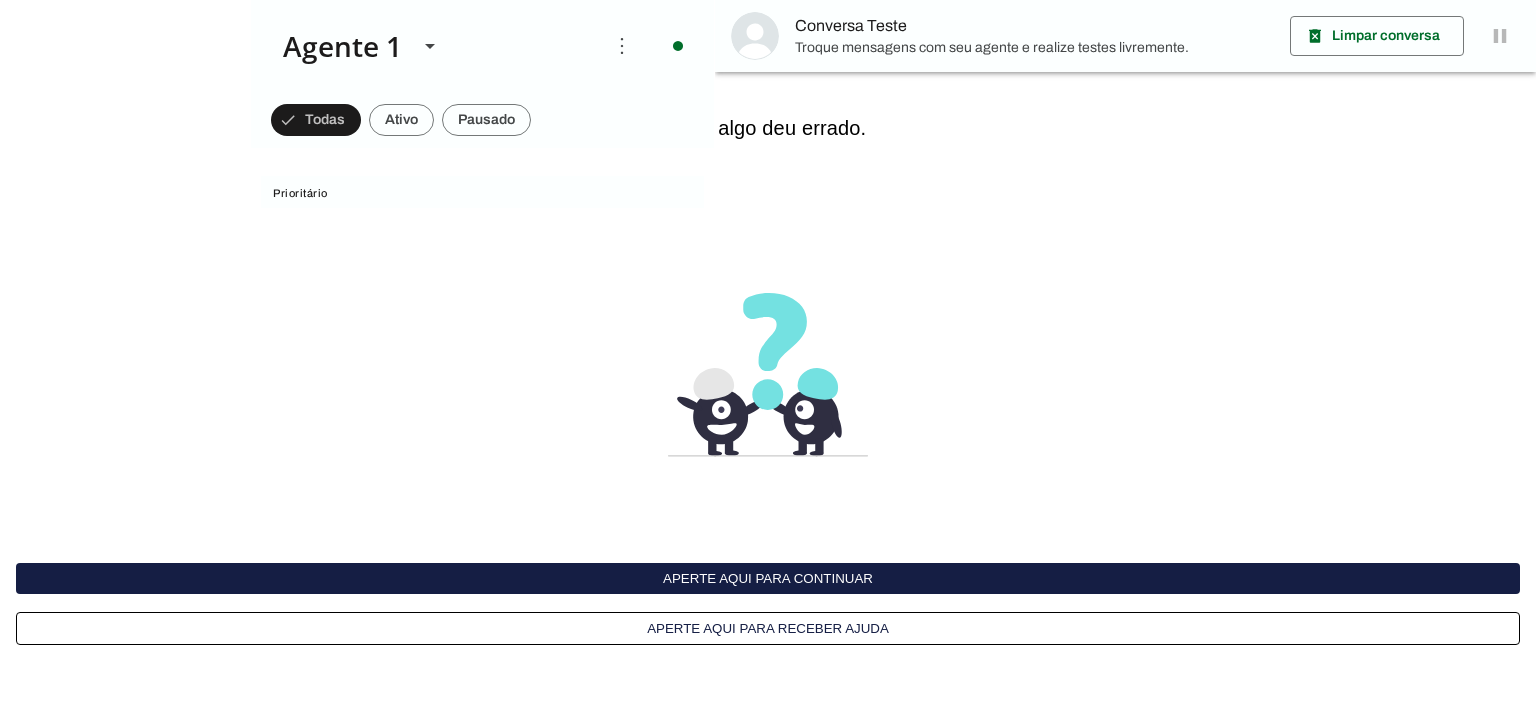 click on "Aperte aqui para continuar" at bounding box center [768, 578] 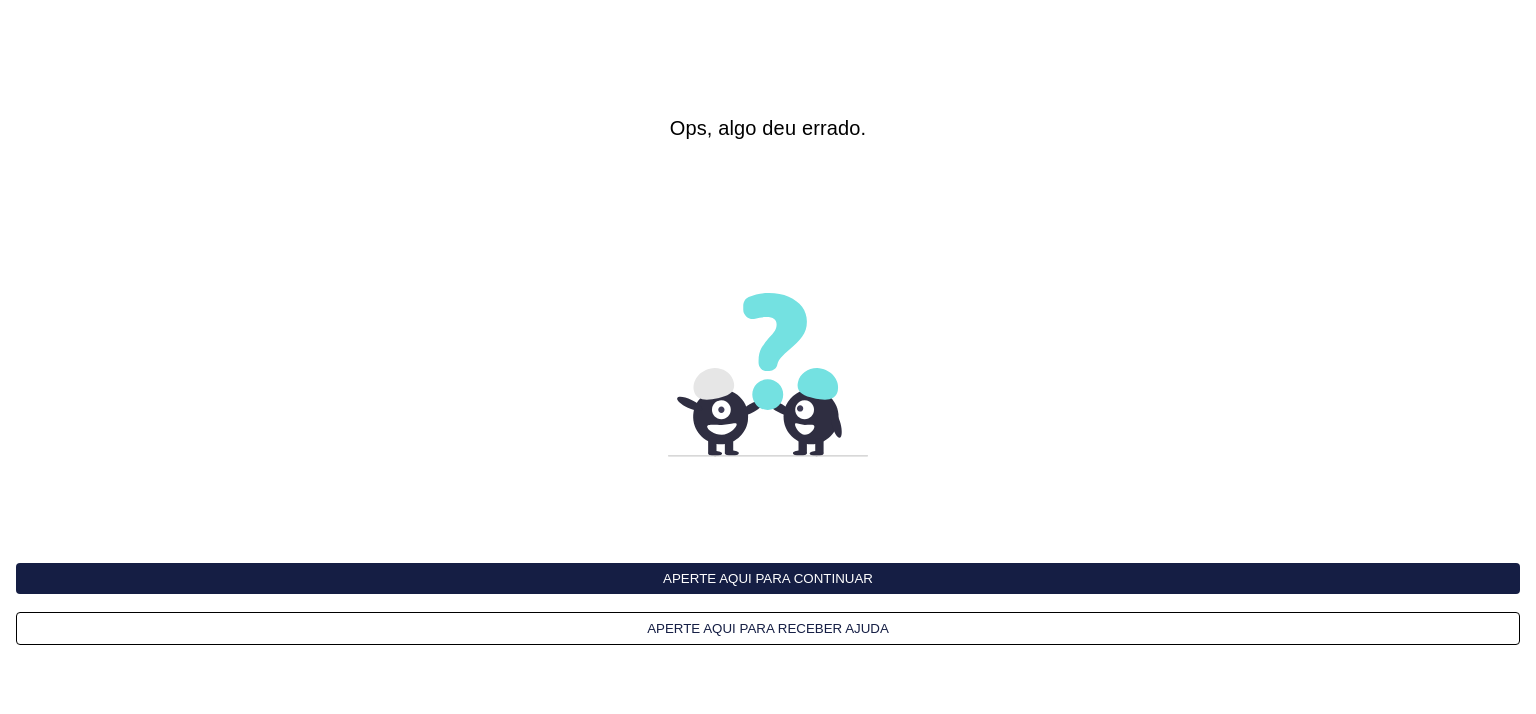 scroll, scrollTop: 0, scrollLeft: 0, axis: both 